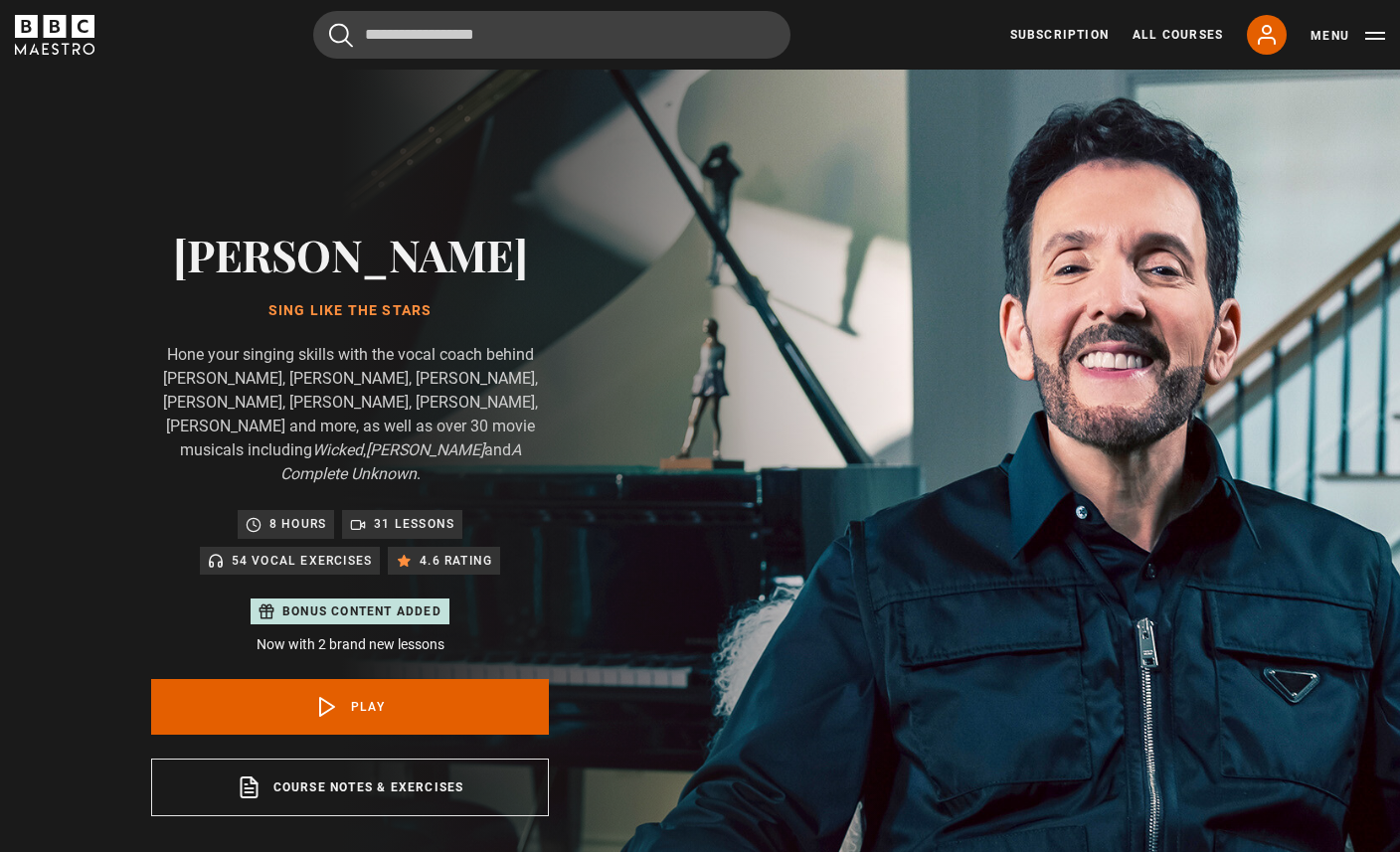 scroll, scrollTop: 949, scrollLeft: 0, axis: vertical 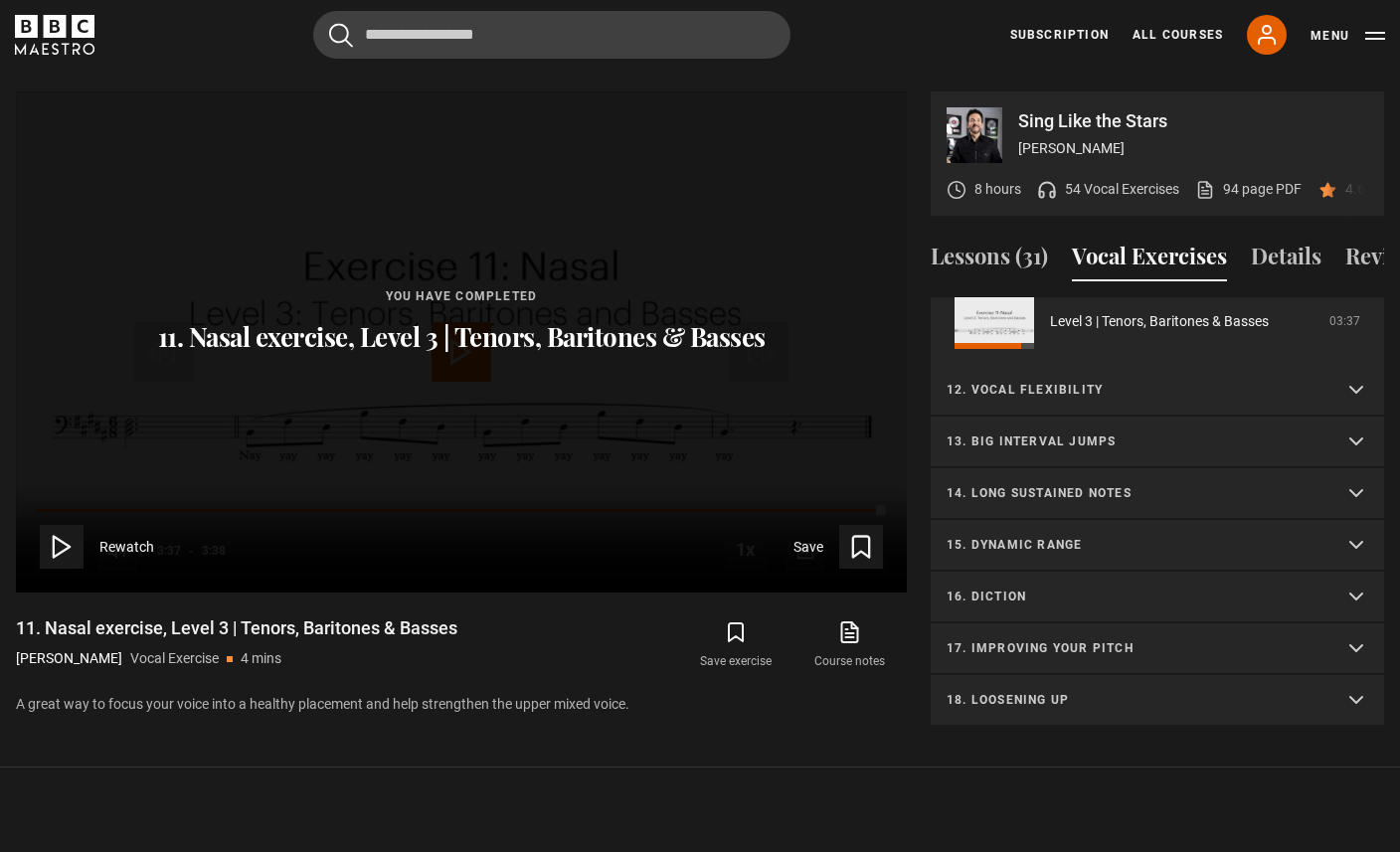 click on "17. Improving your pitch" at bounding box center (1157, 649) 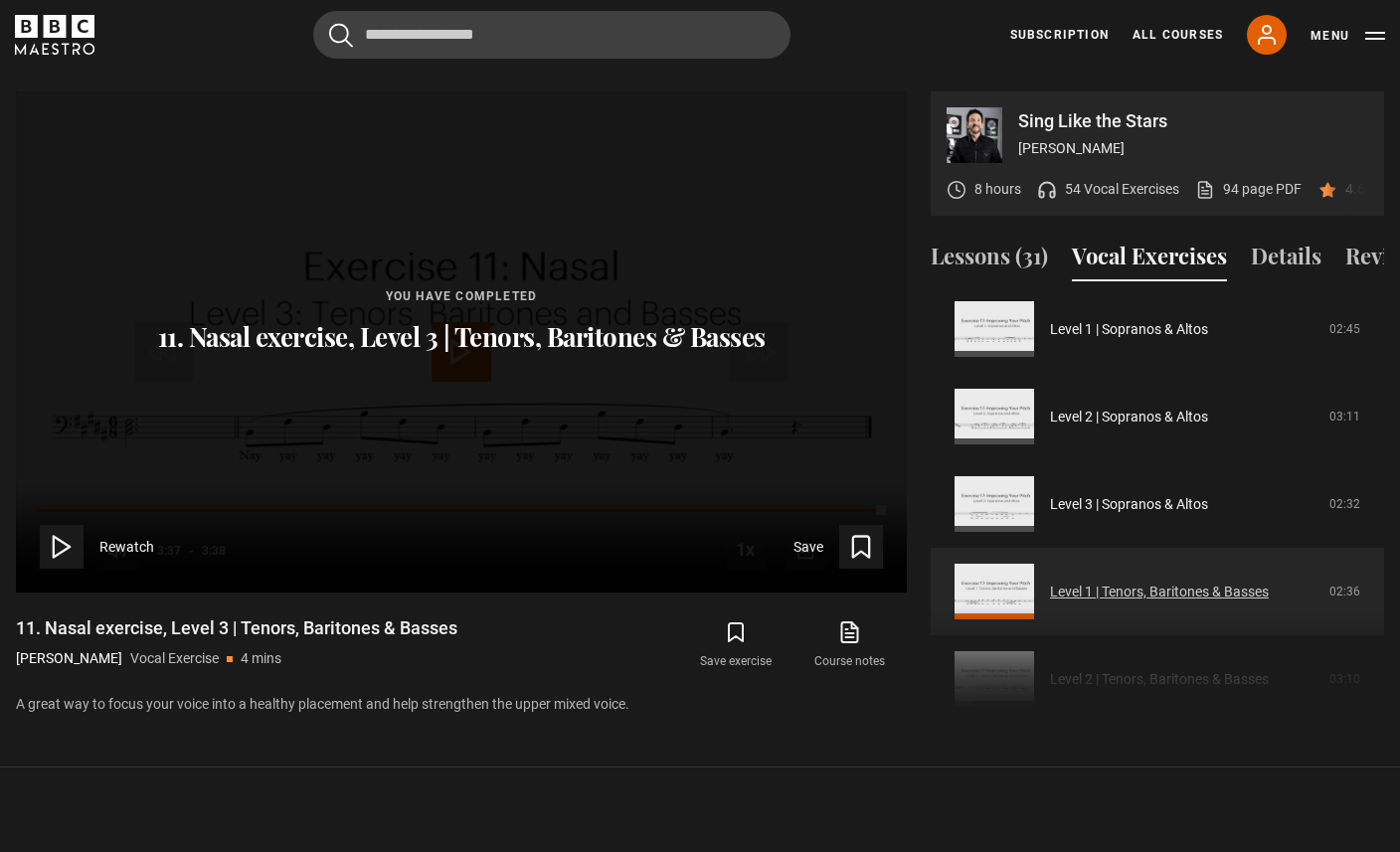 scroll, scrollTop: 1551, scrollLeft: 0, axis: vertical 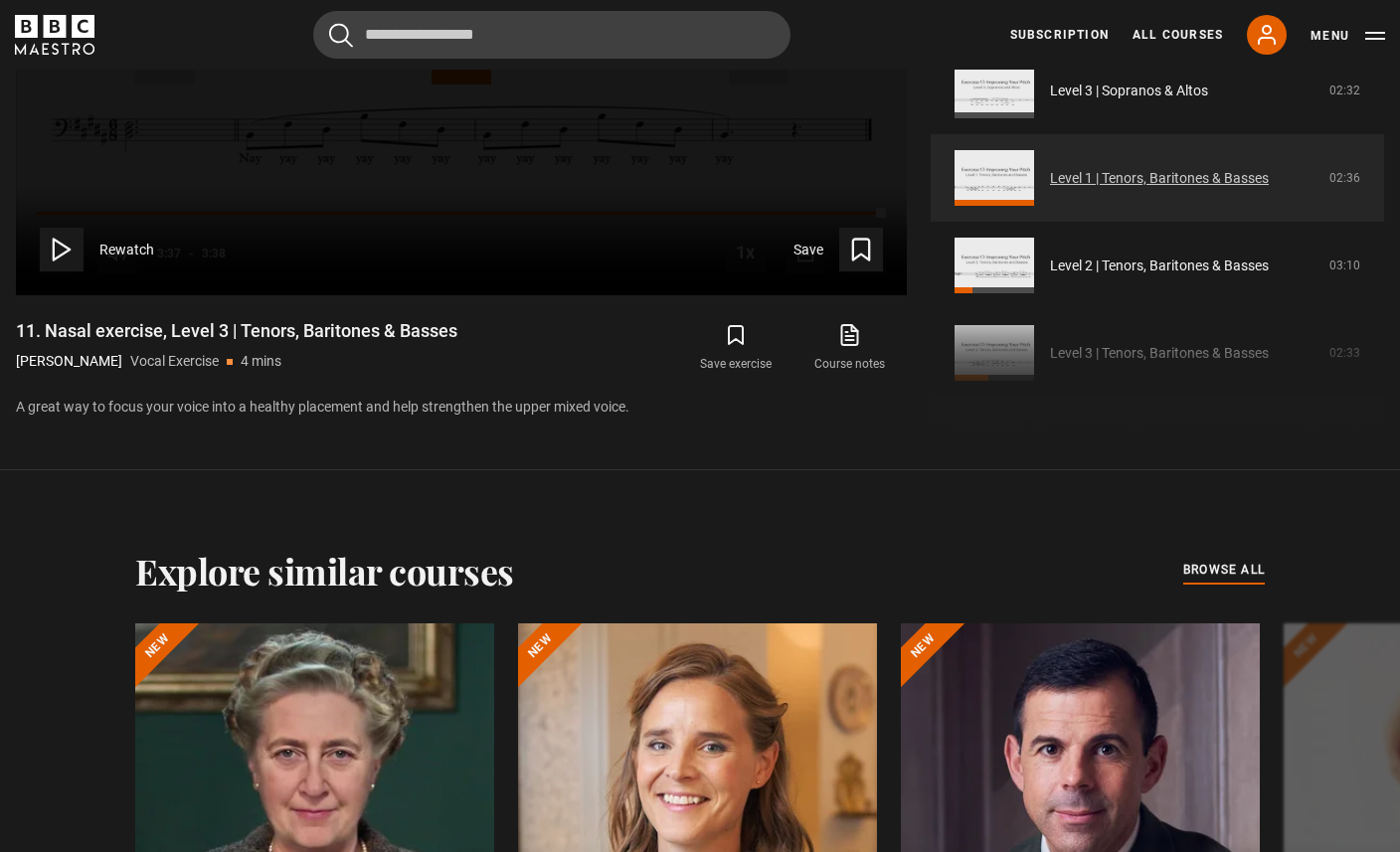 click on "Level 1 | Tenors, Baritones & Basses" at bounding box center [1159, 178] 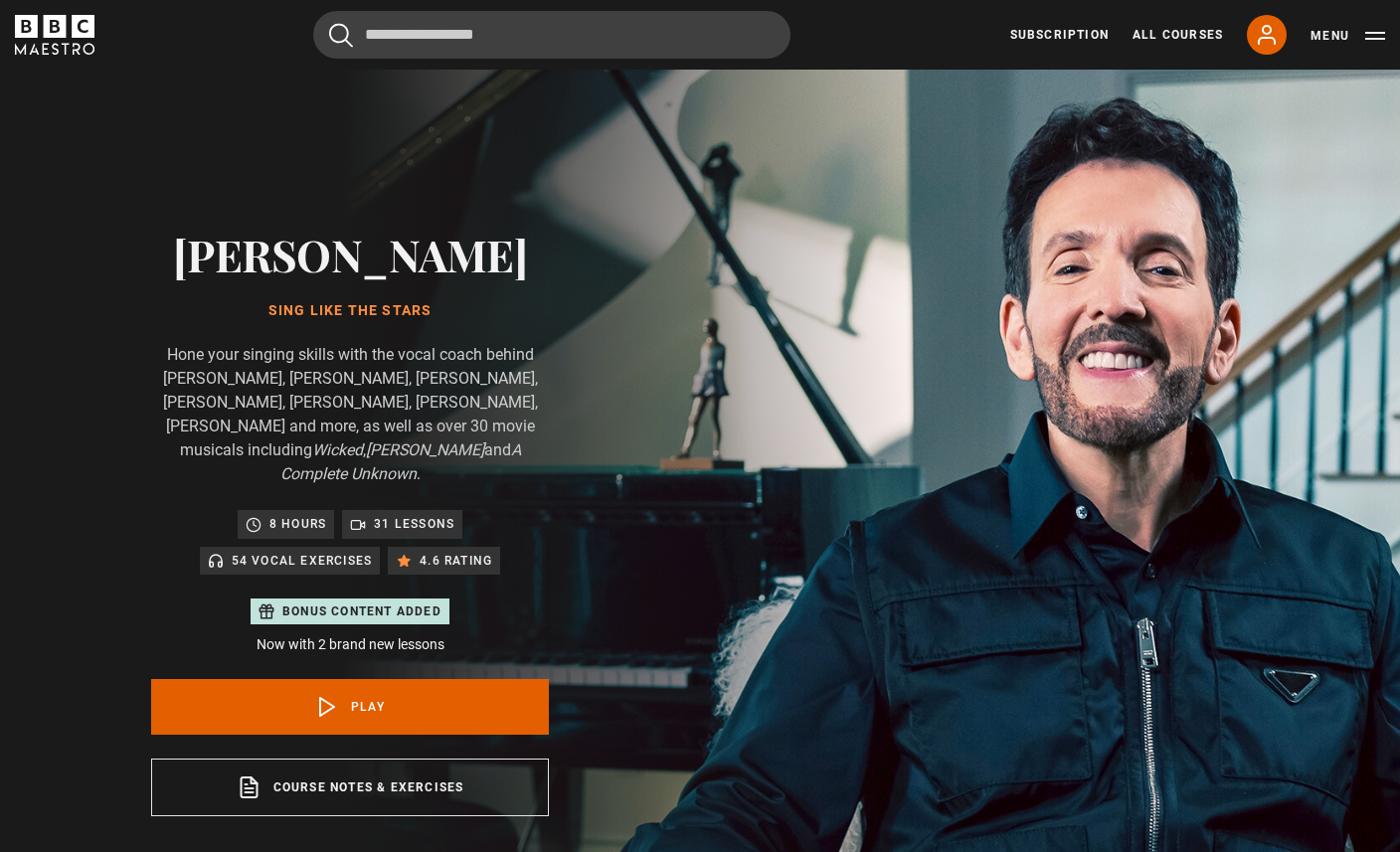 scroll, scrollTop: 949, scrollLeft: 0, axis: vertical 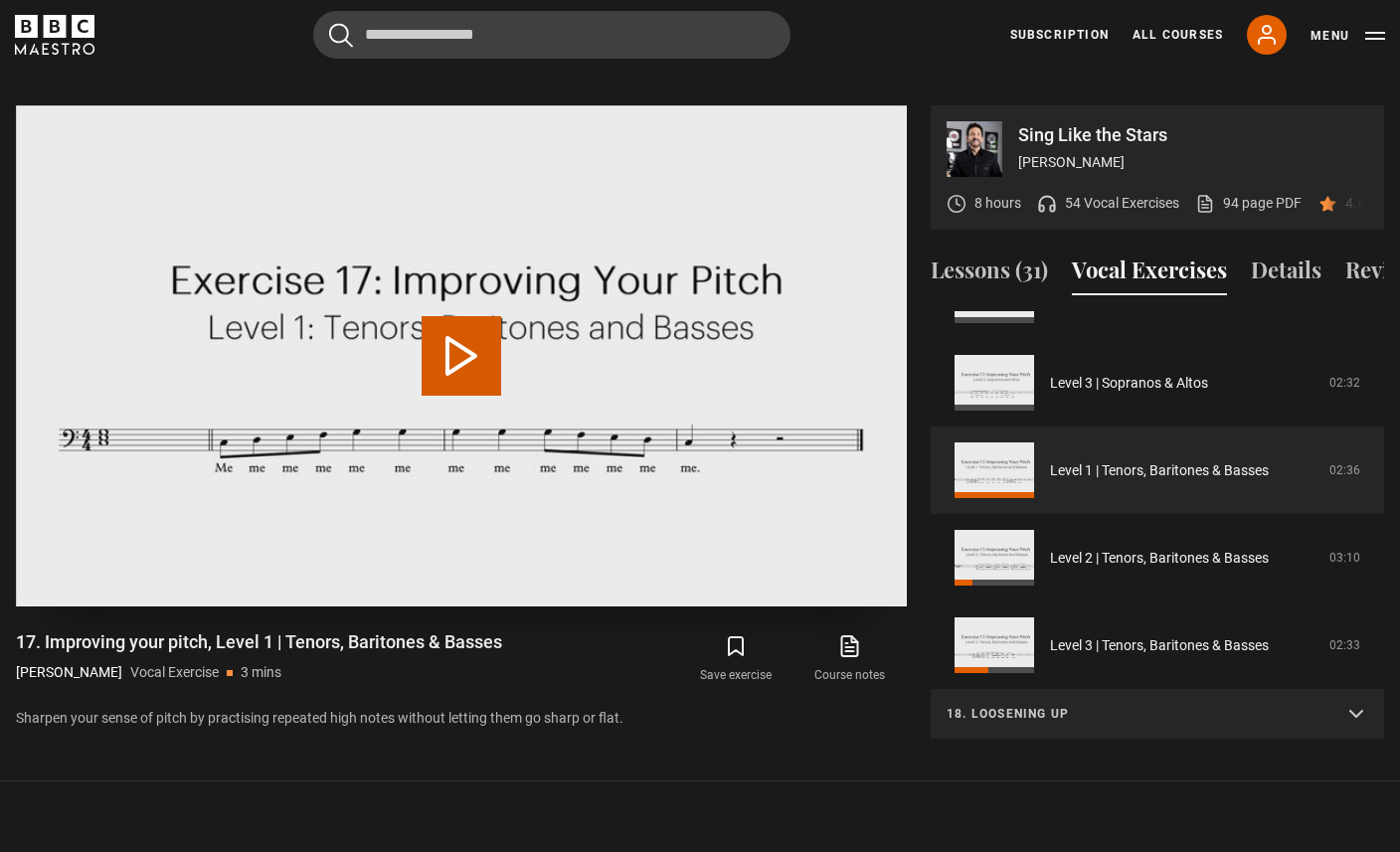 click on "Play Video" at bounding box center (461, 356) 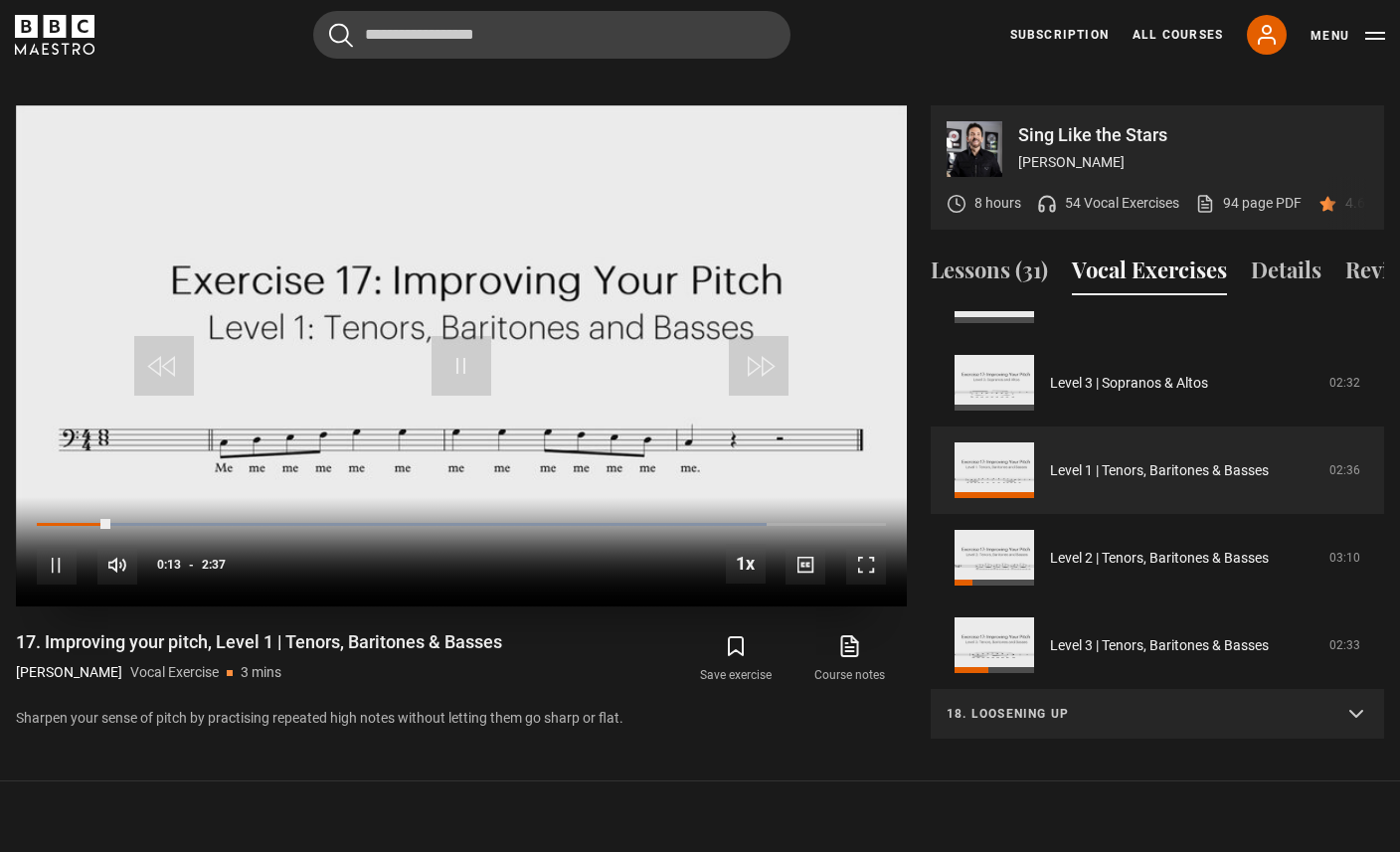 click at bounding box center (57, 565) 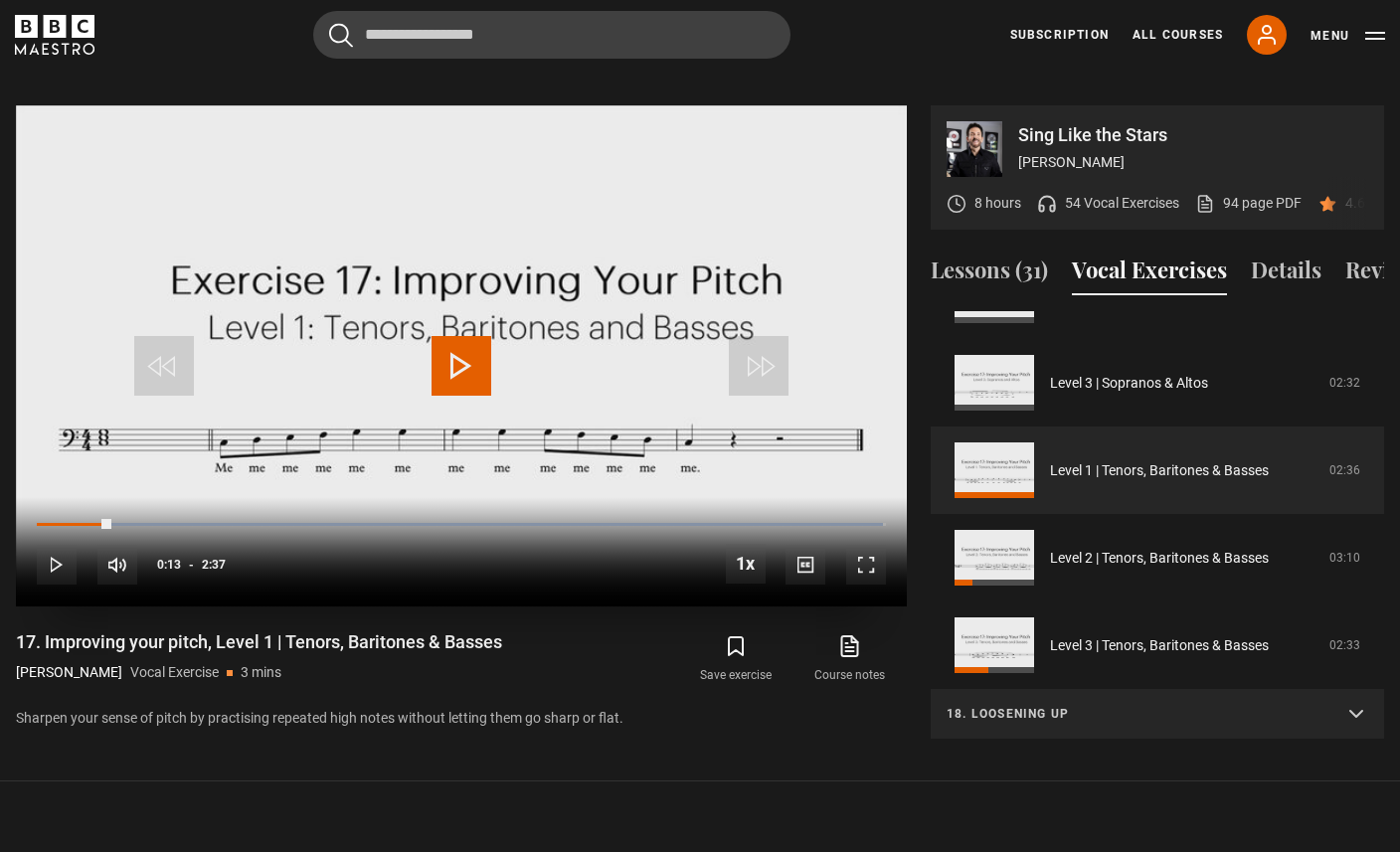 click at bounding box center (461, 366) 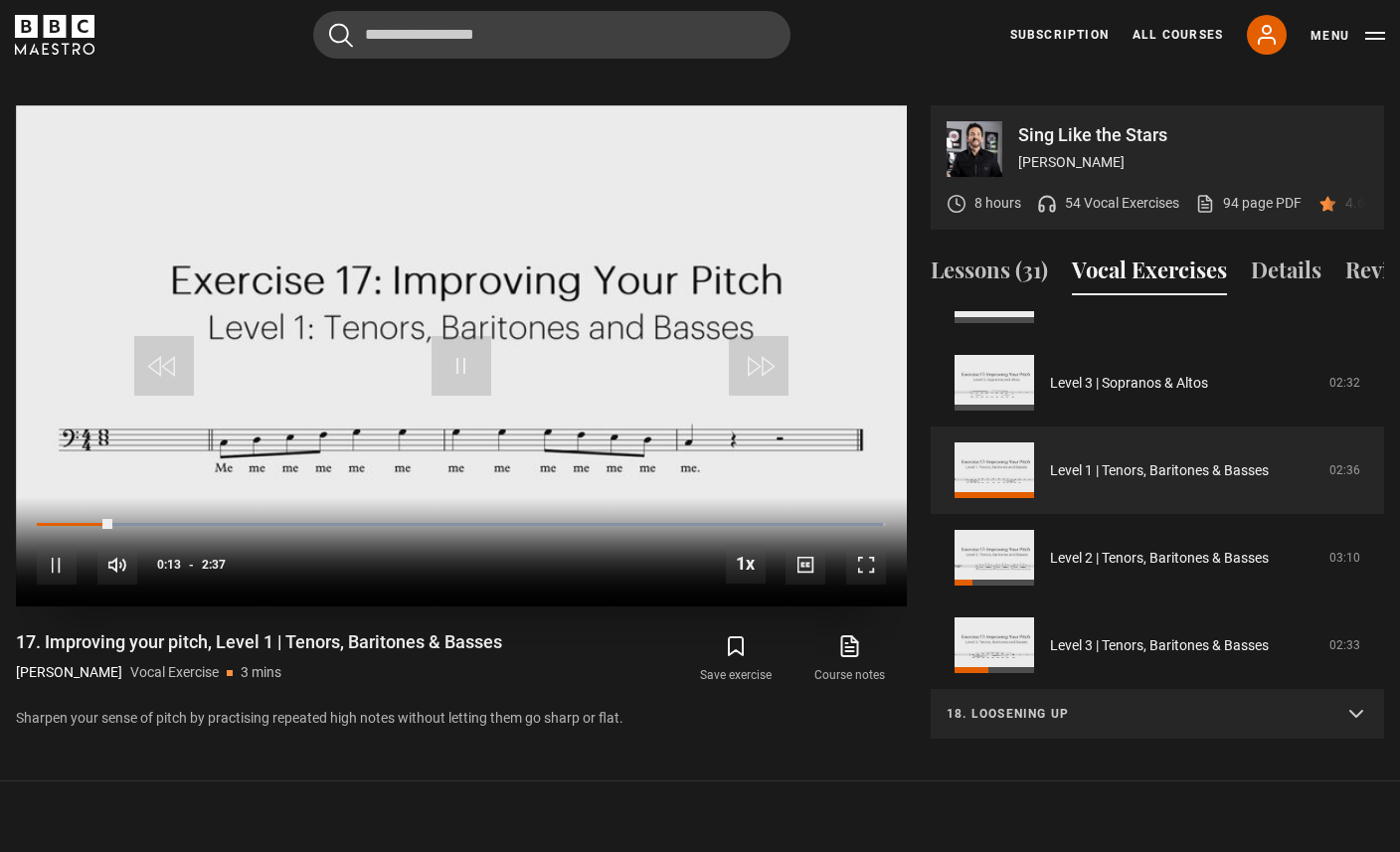 click at bounding box center [57, 565] 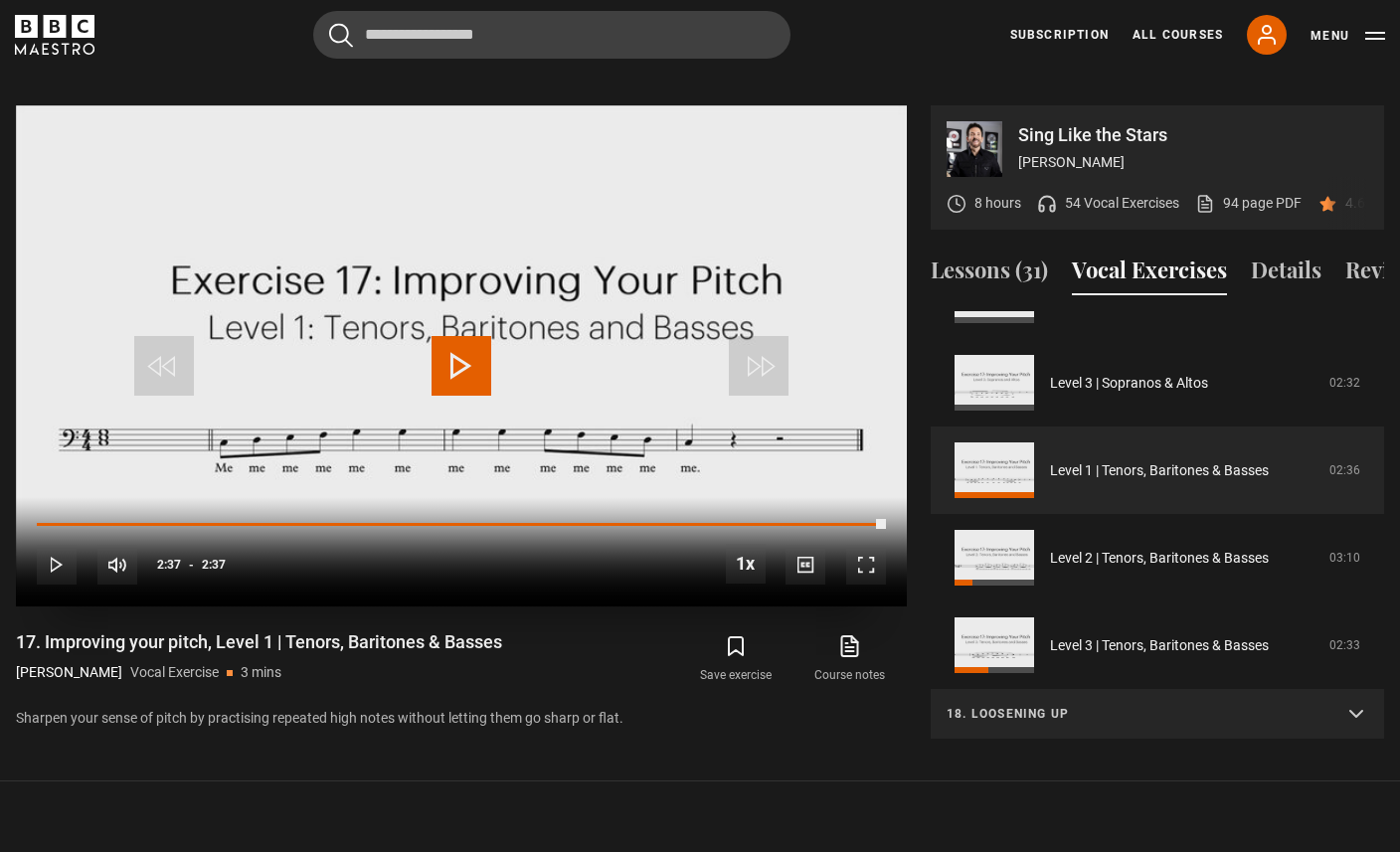 click at bounding box center (461, 366) 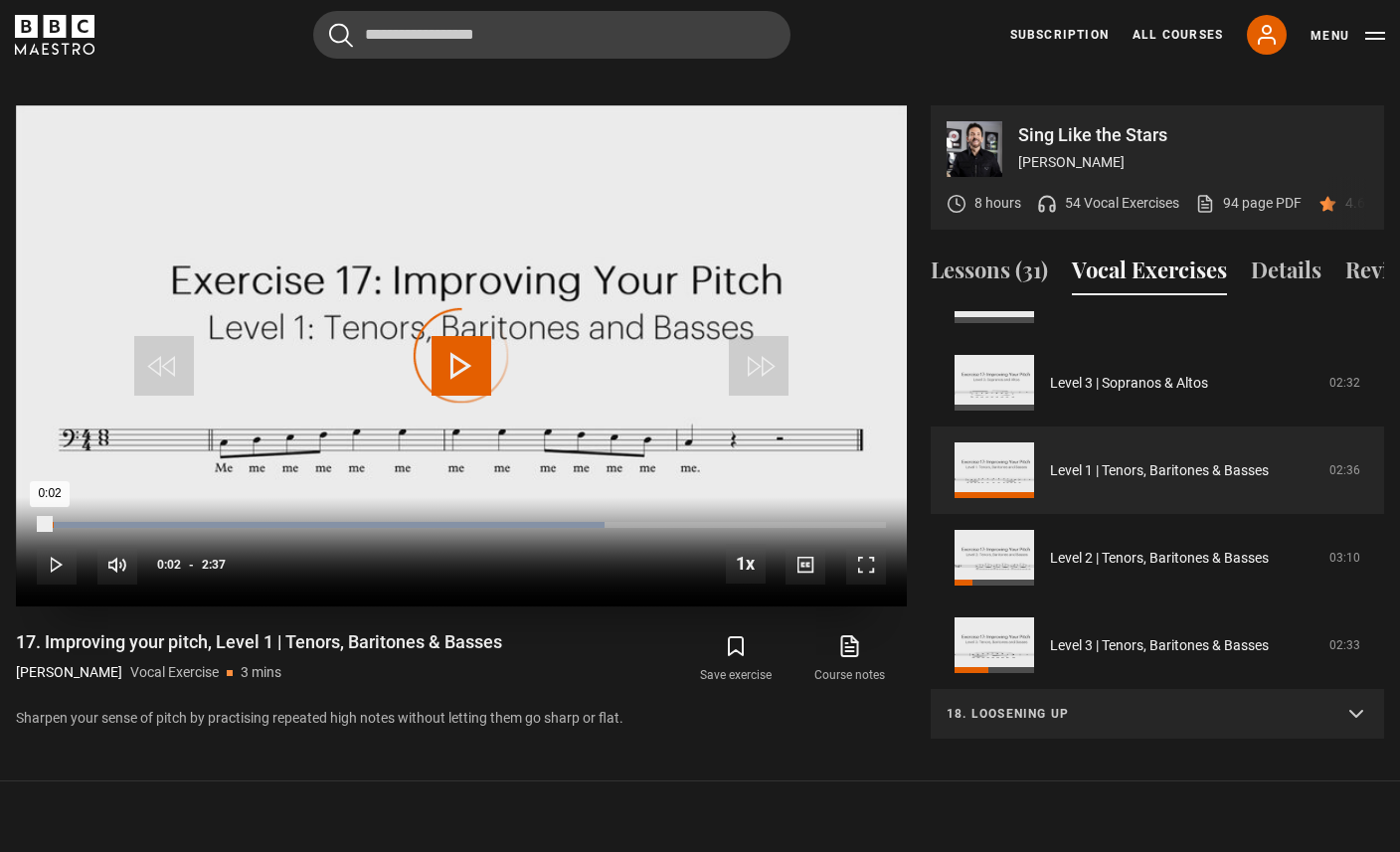 click on "Loaded :  66.83% 0:02 0:02" at bounding box center (461, 525) 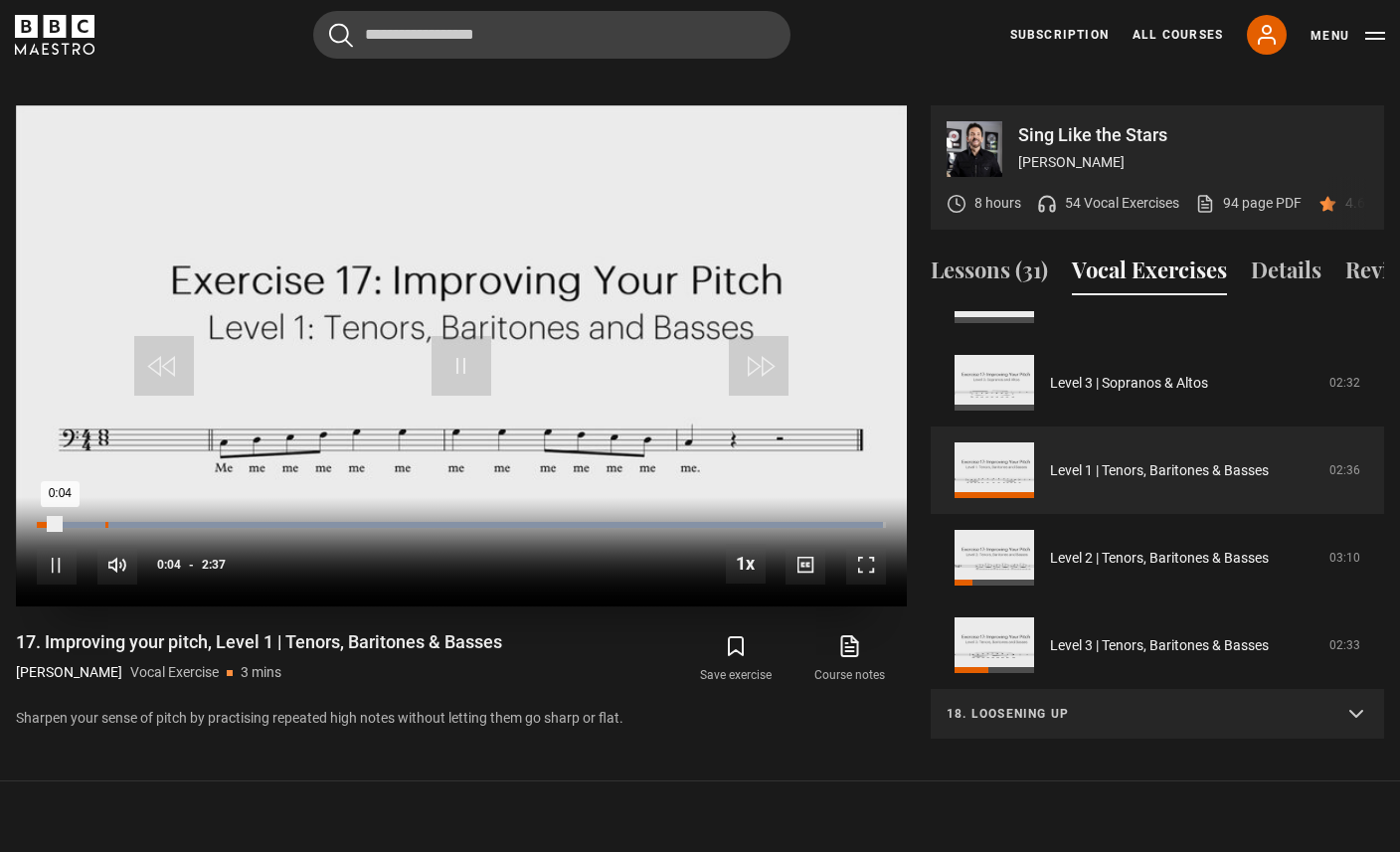 click on "Loaded :  99.67% 0:12 0:04" at bounding box center [461, 525] 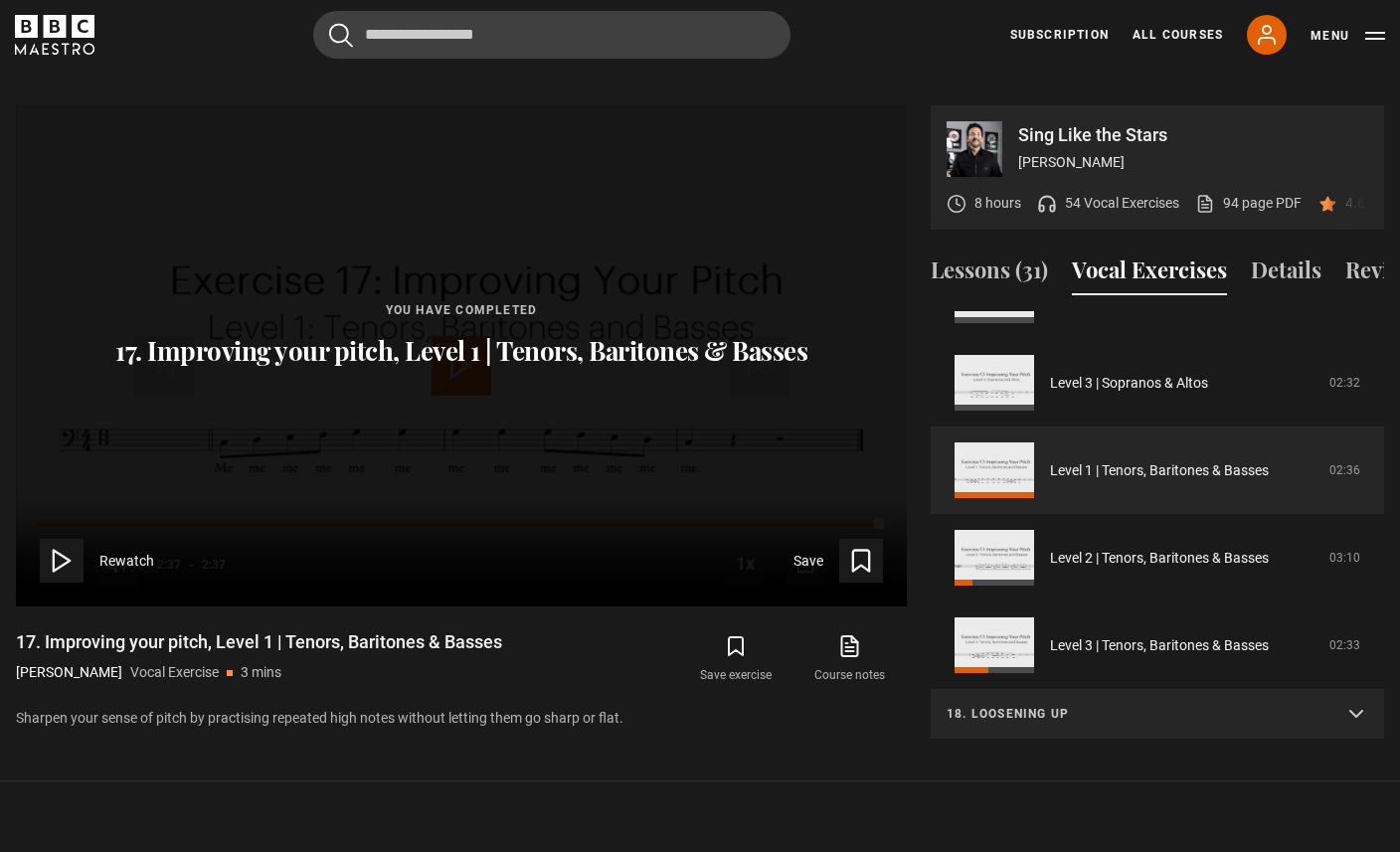 click 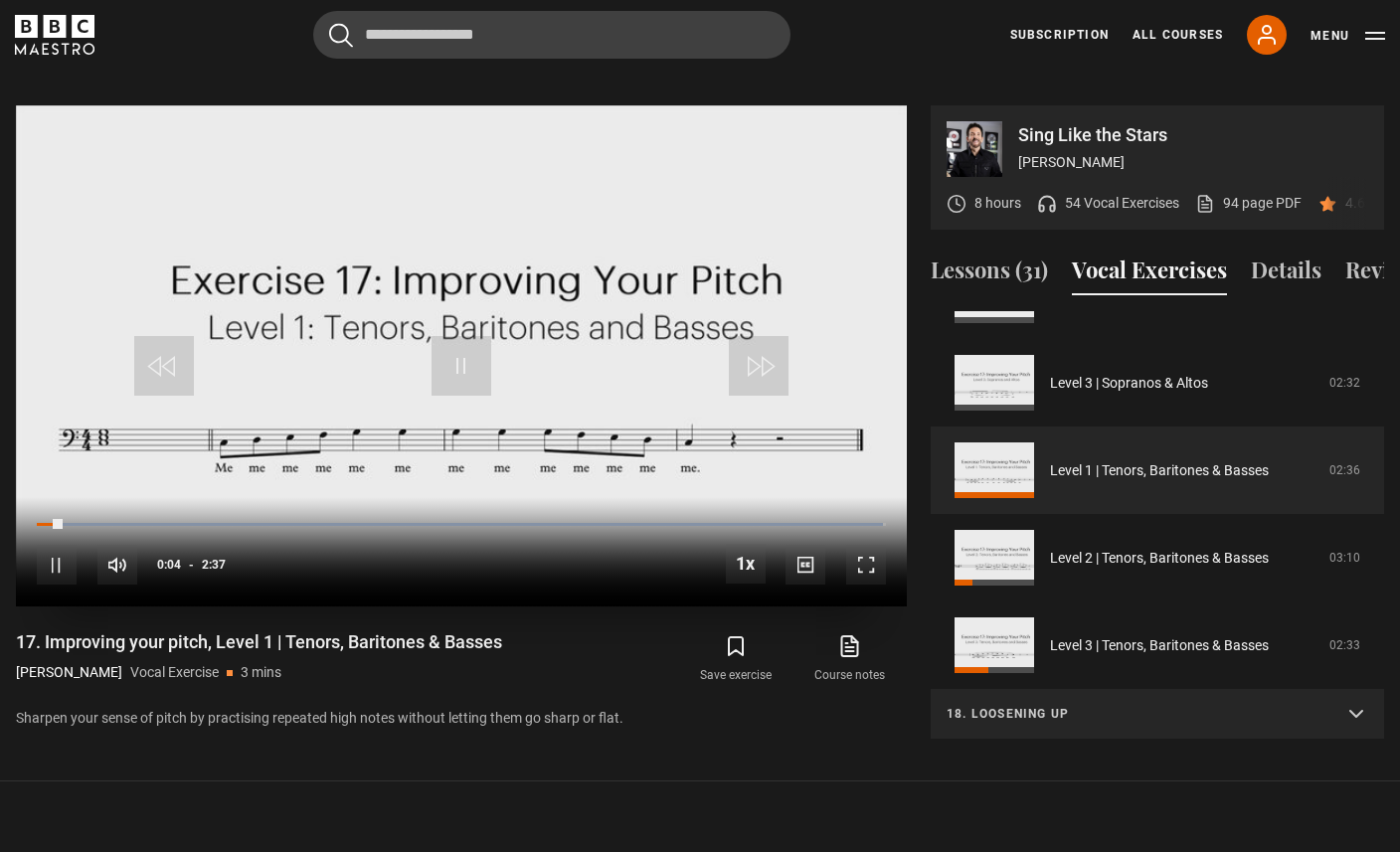 click on "10s Skip Back 10 seconds Pause 10s Skip Forward 10 seconds Loaded :  99.67% 0:07 0:04 Pause Mute 4% Current Time  0:04 - Duration  2:37 1x Playback Rate 2x 1.5x 1x , selected 0.5x Captions captions off , selected English  Captions" at bounding box center (461, 552) 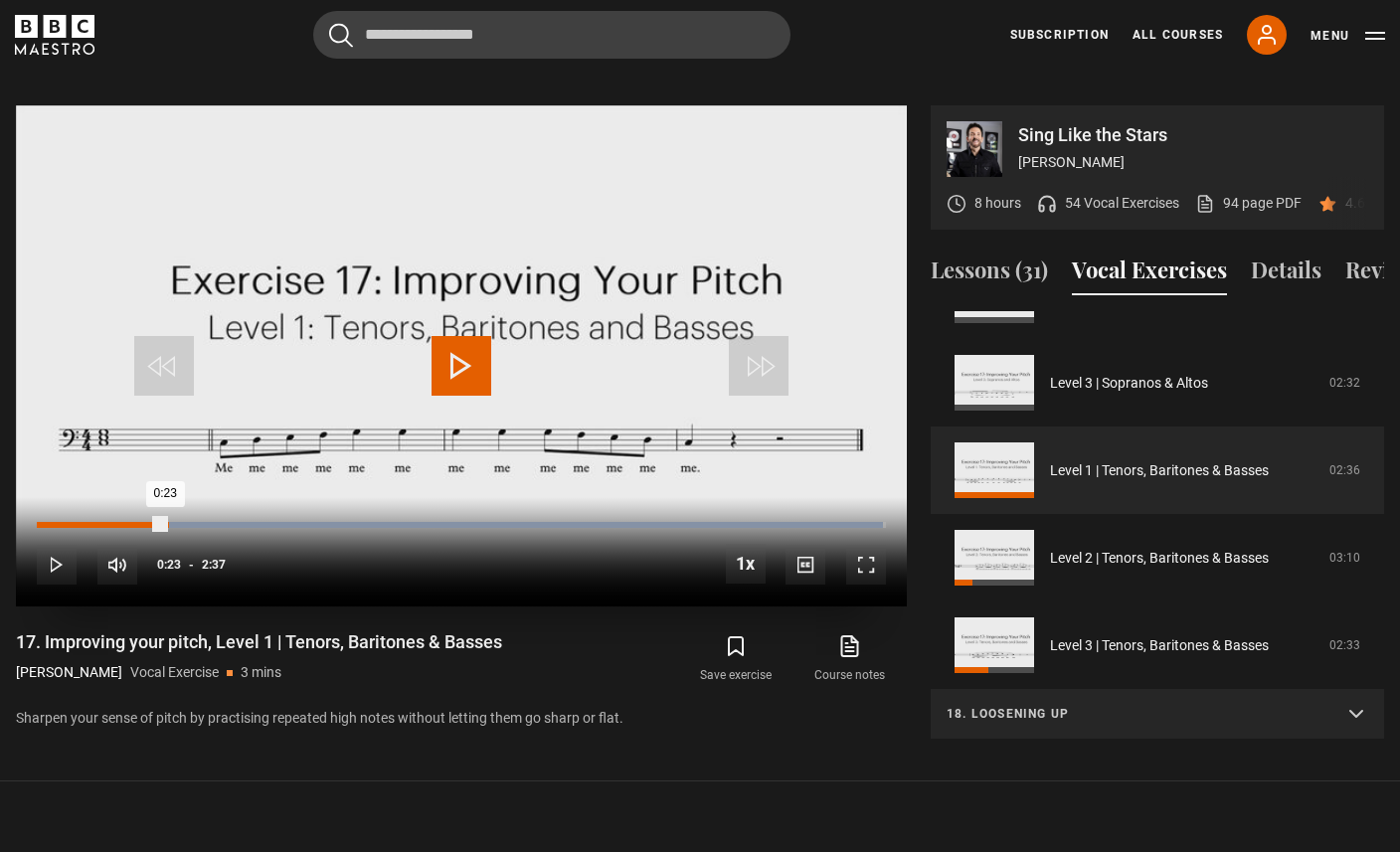 drag, startPoint x: 59, startPoint y: 495, endPoint x: 166, endPoint y: 498, distance: 107.04205 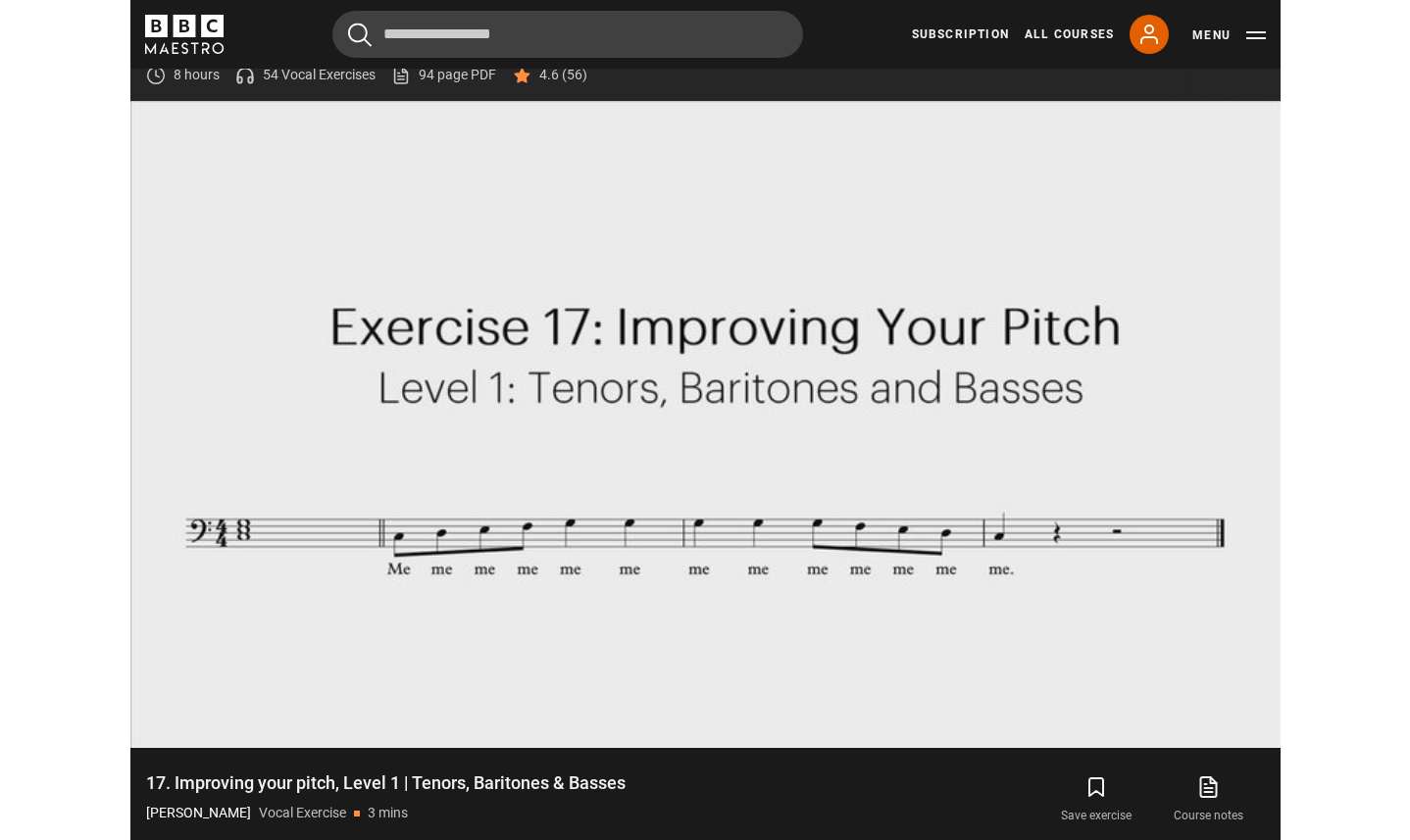 scroll, scrollTop: 0, scrollLeft: 0, axis: both 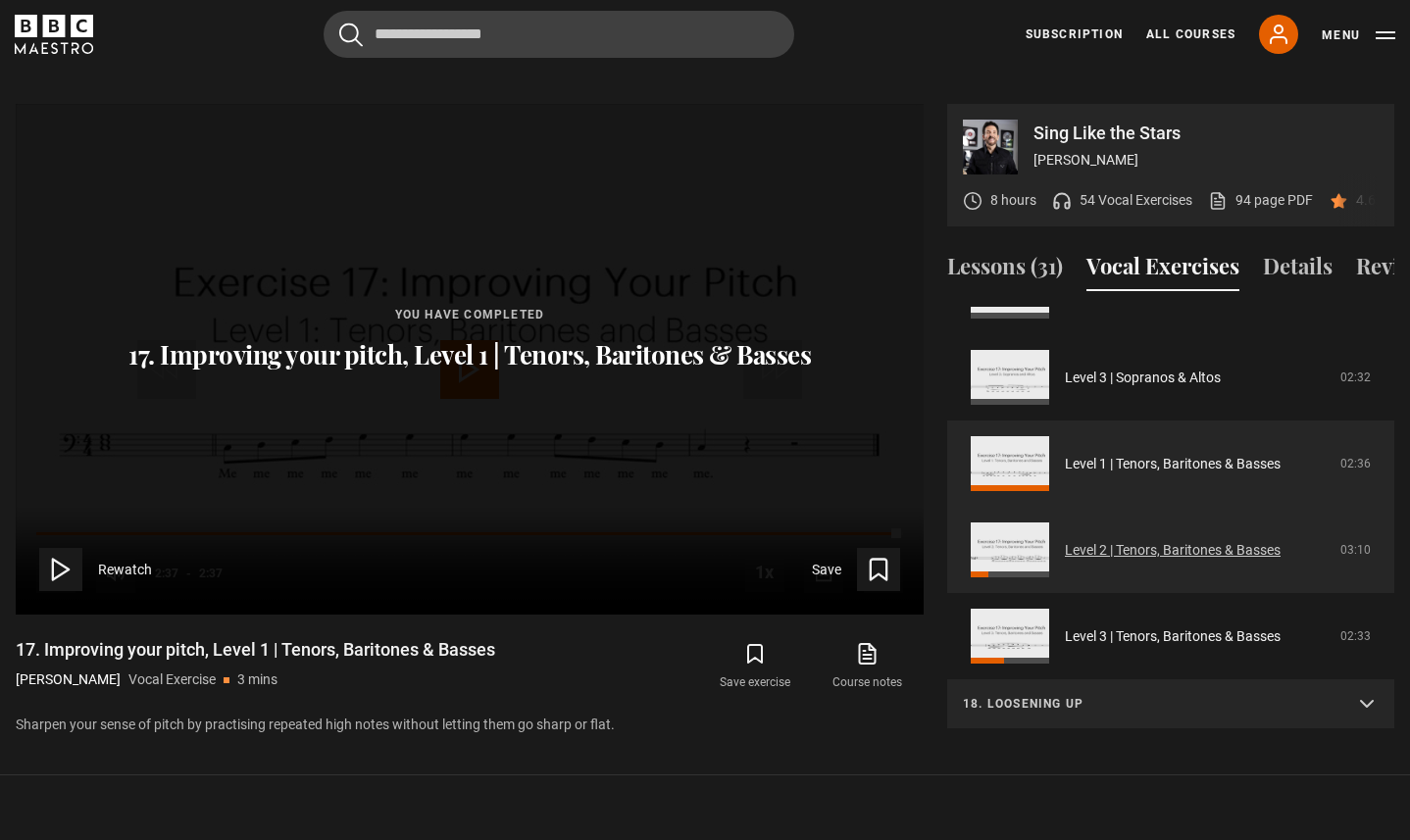click on "Level 2 | Tenors, Baritones & Basses" at bounding box center [1173, 550] 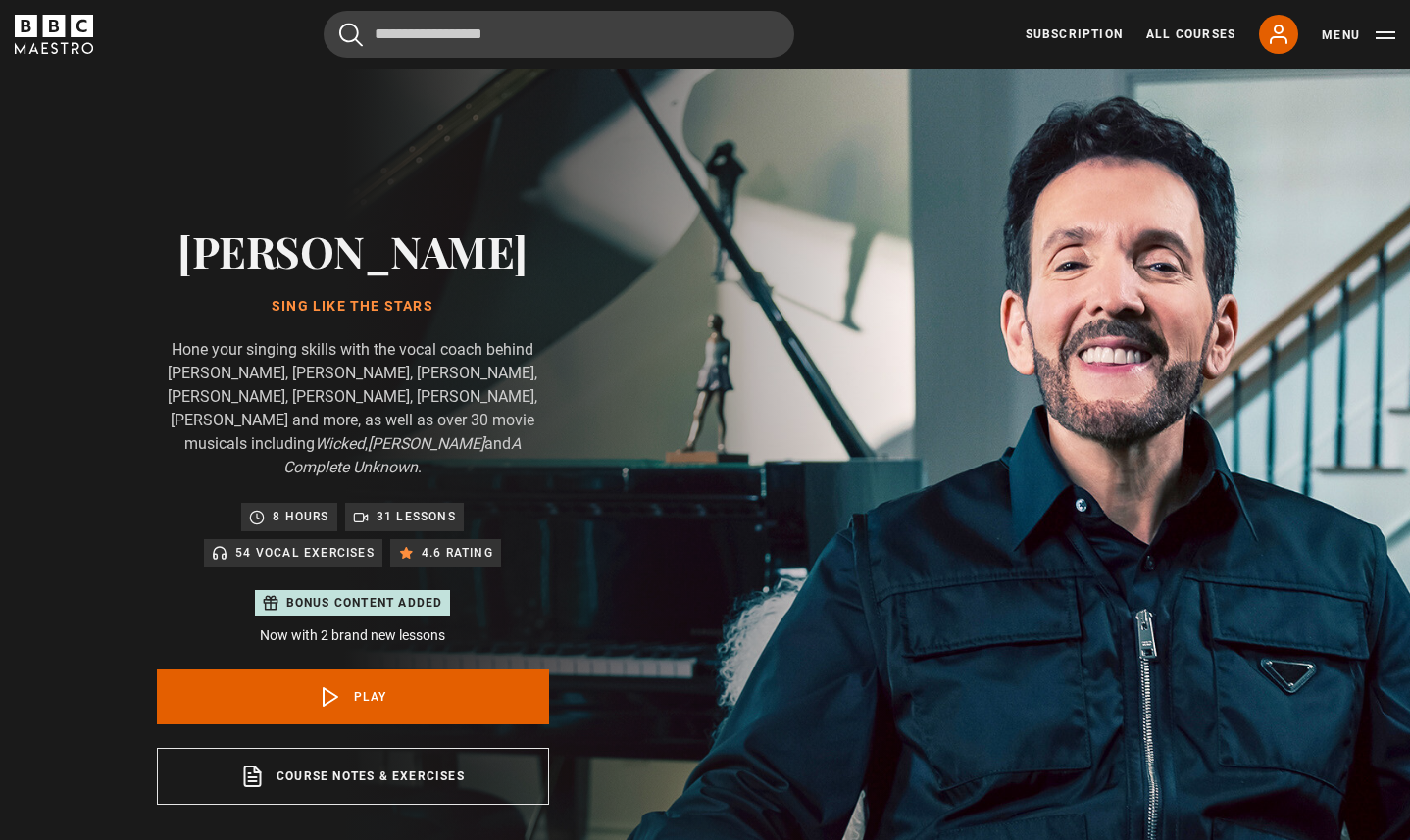 scroll, scrollTop: 936, scrollLeft: 0, axis: vertical 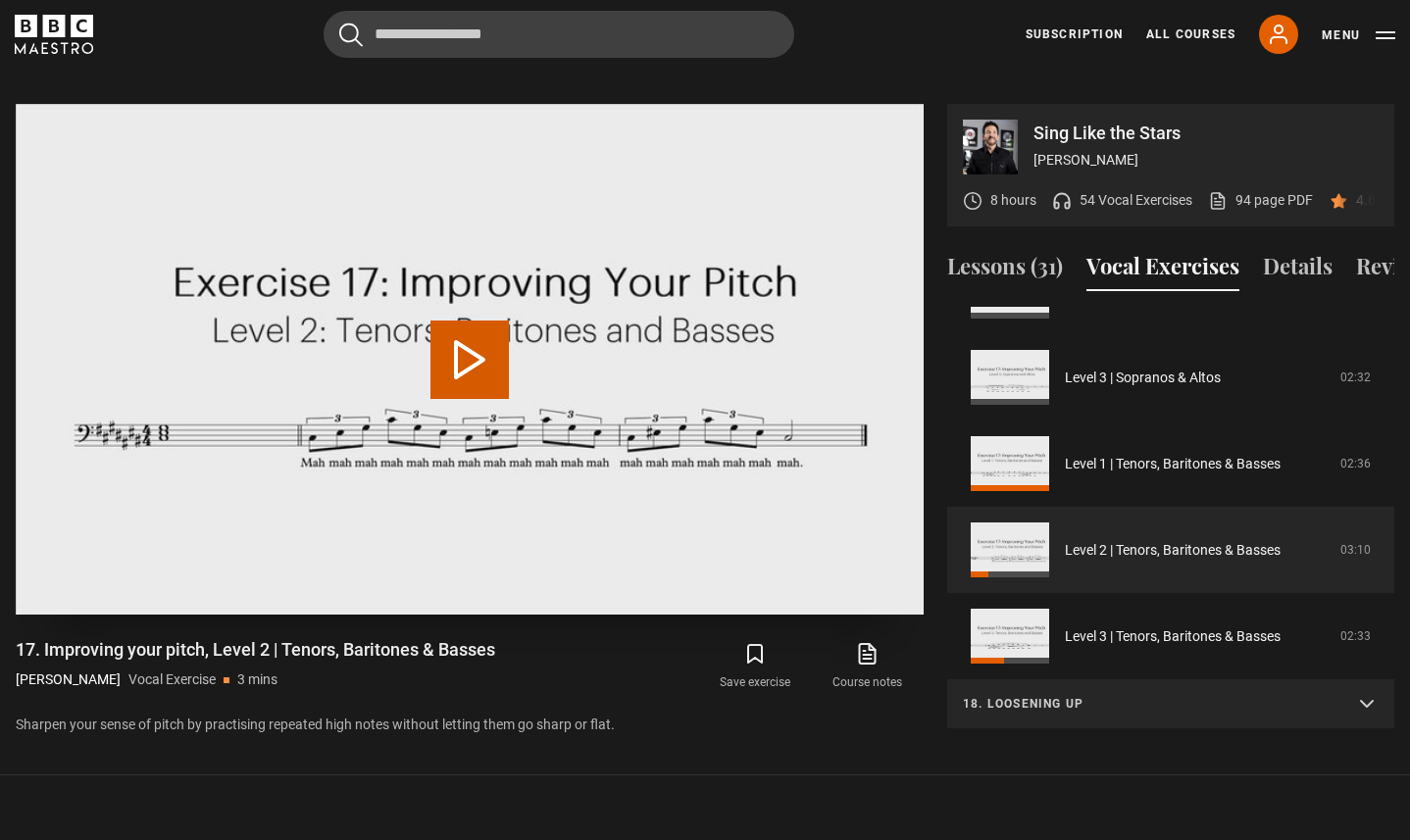 click on "Play Video" at bounding box center [470, 360] 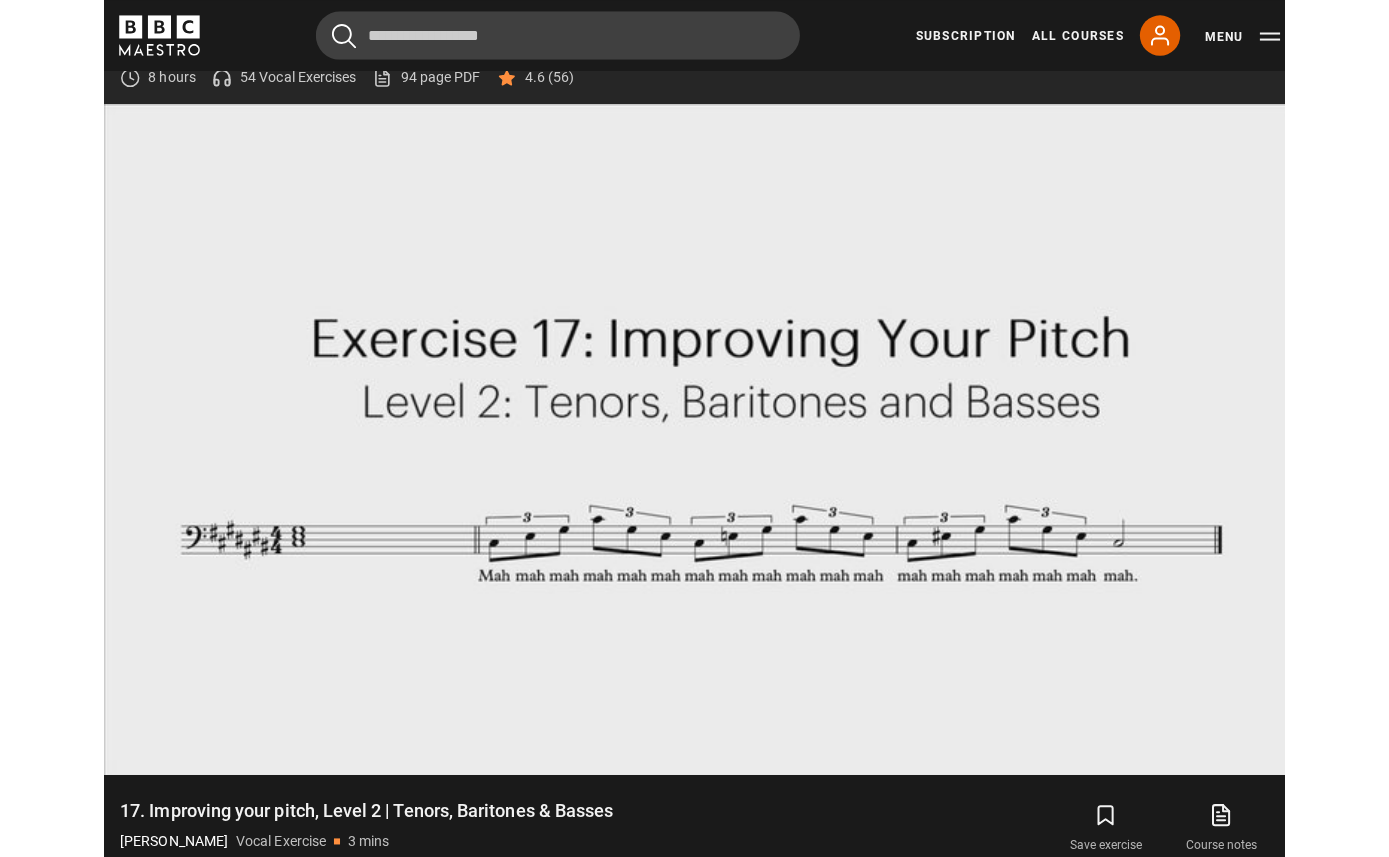scroll, scrollTop: 0, scrollLeft: 0, axis: both 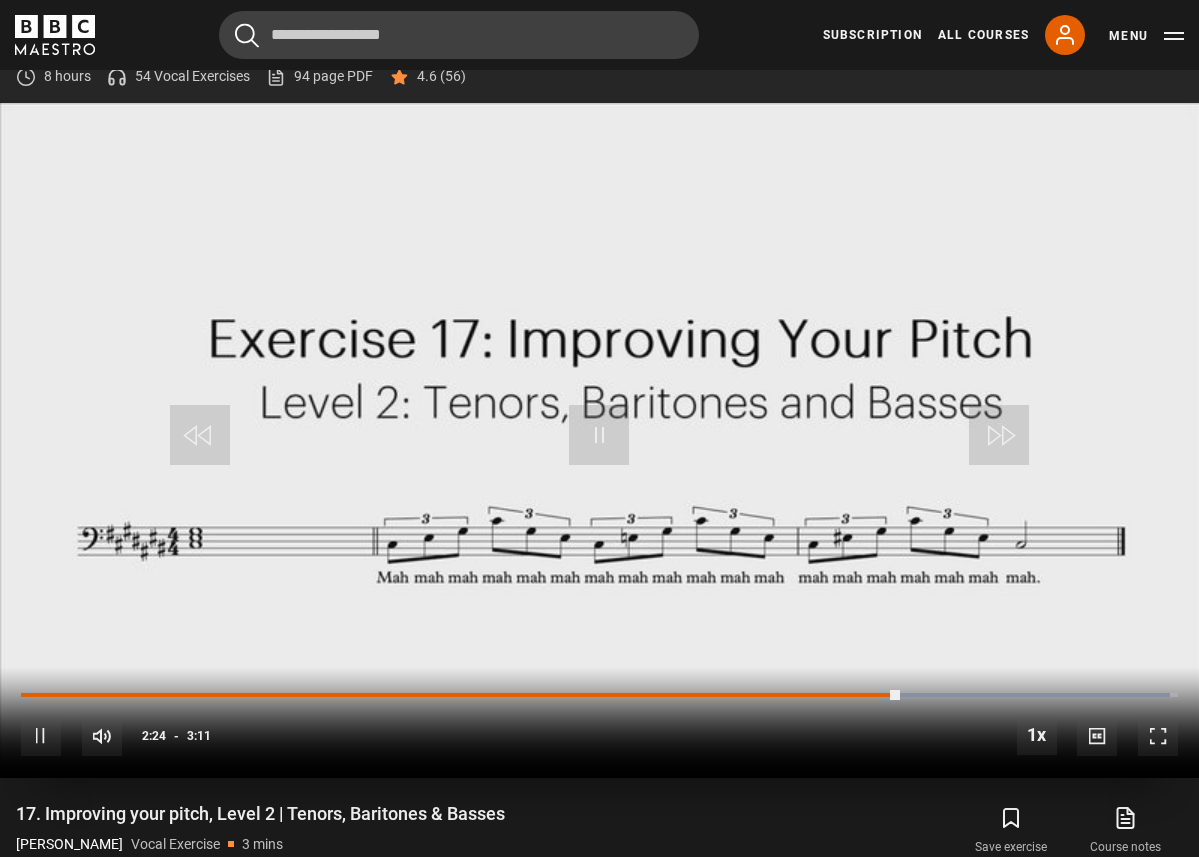 click at bounding box center [41, 736] 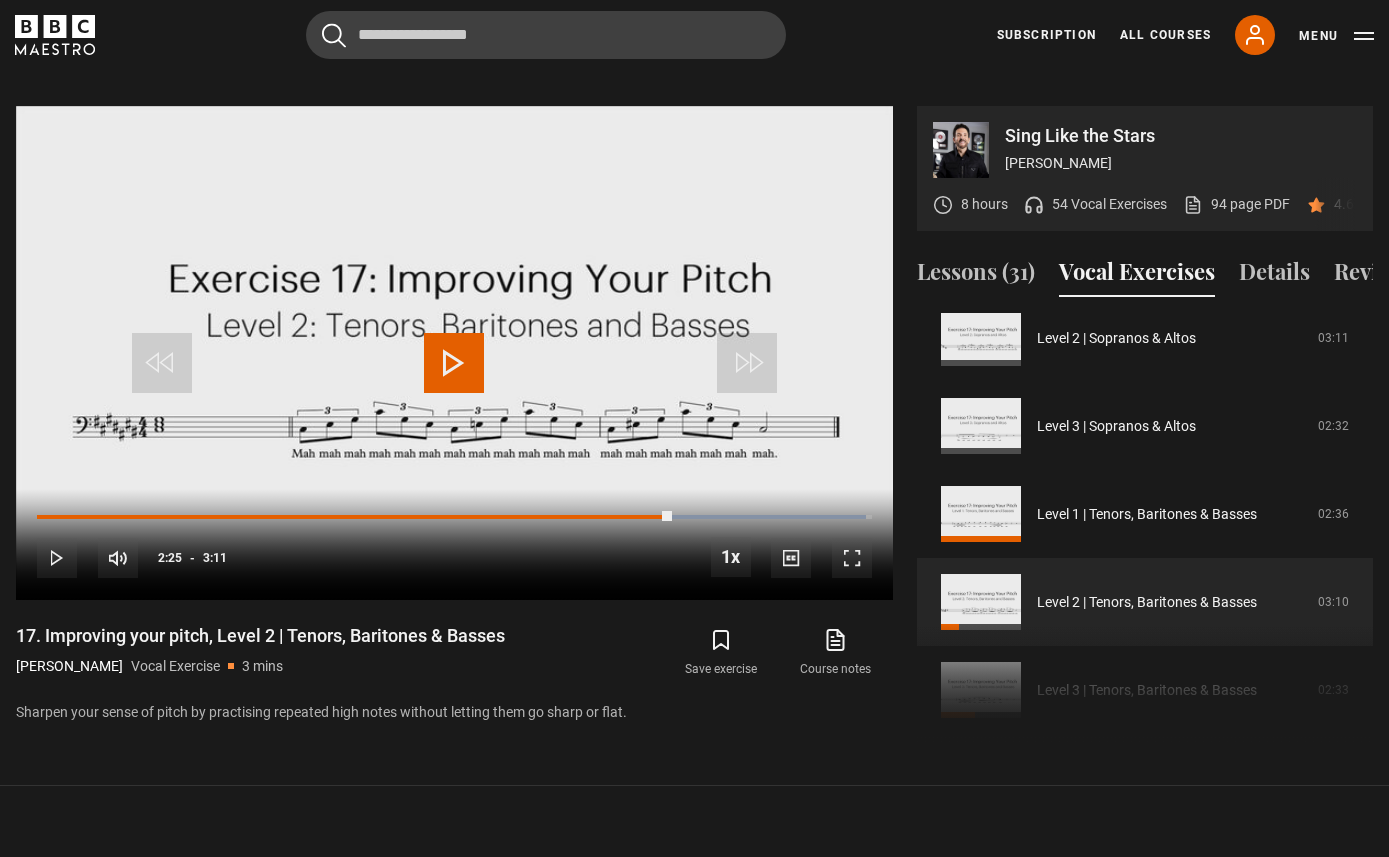 scroll, scrollTop: 1032, scrollLeft: 0, axis: vertical 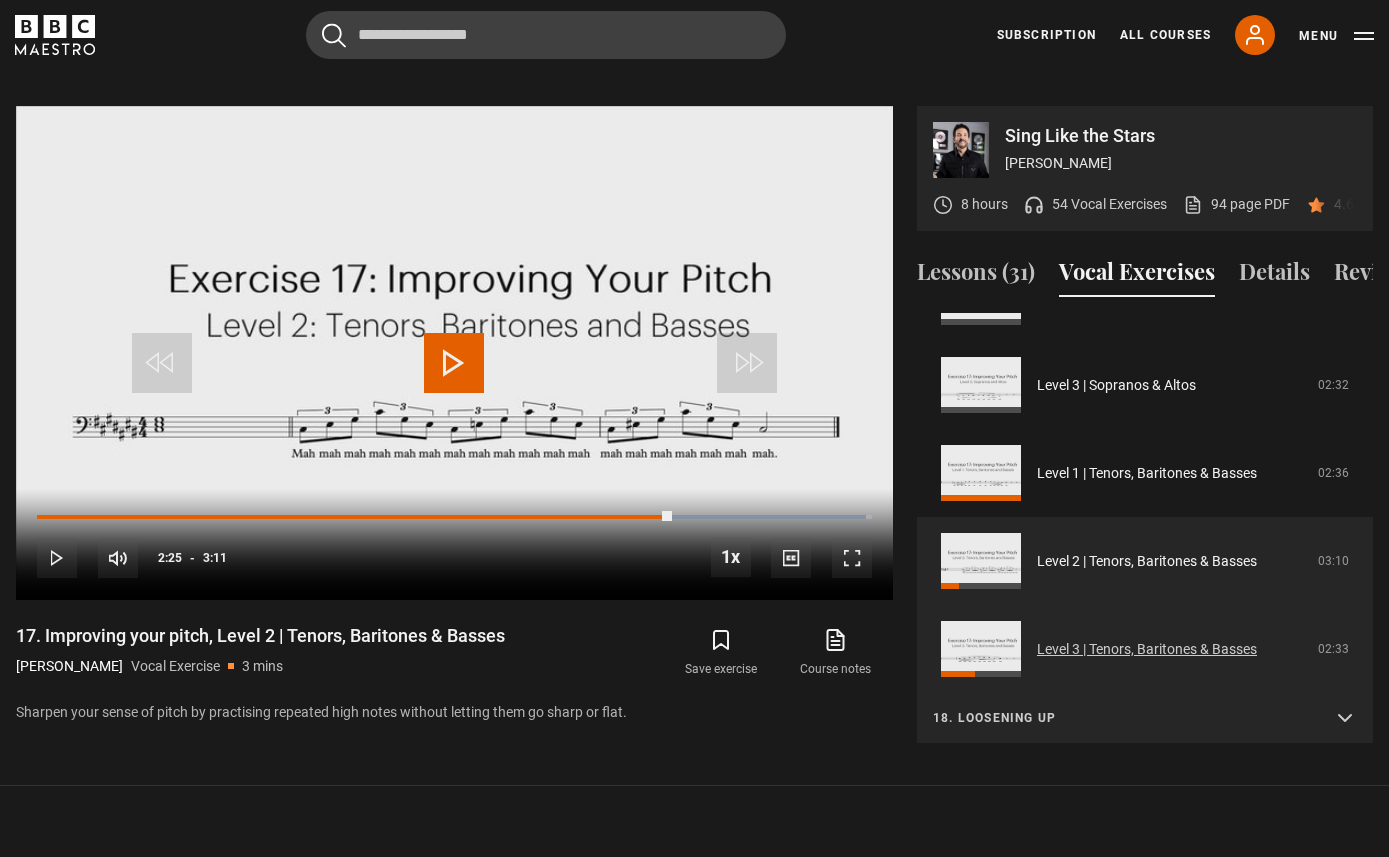 click on "Level 3 | Tenors, Baritones & Basses" at bounding box center (1147, 649) 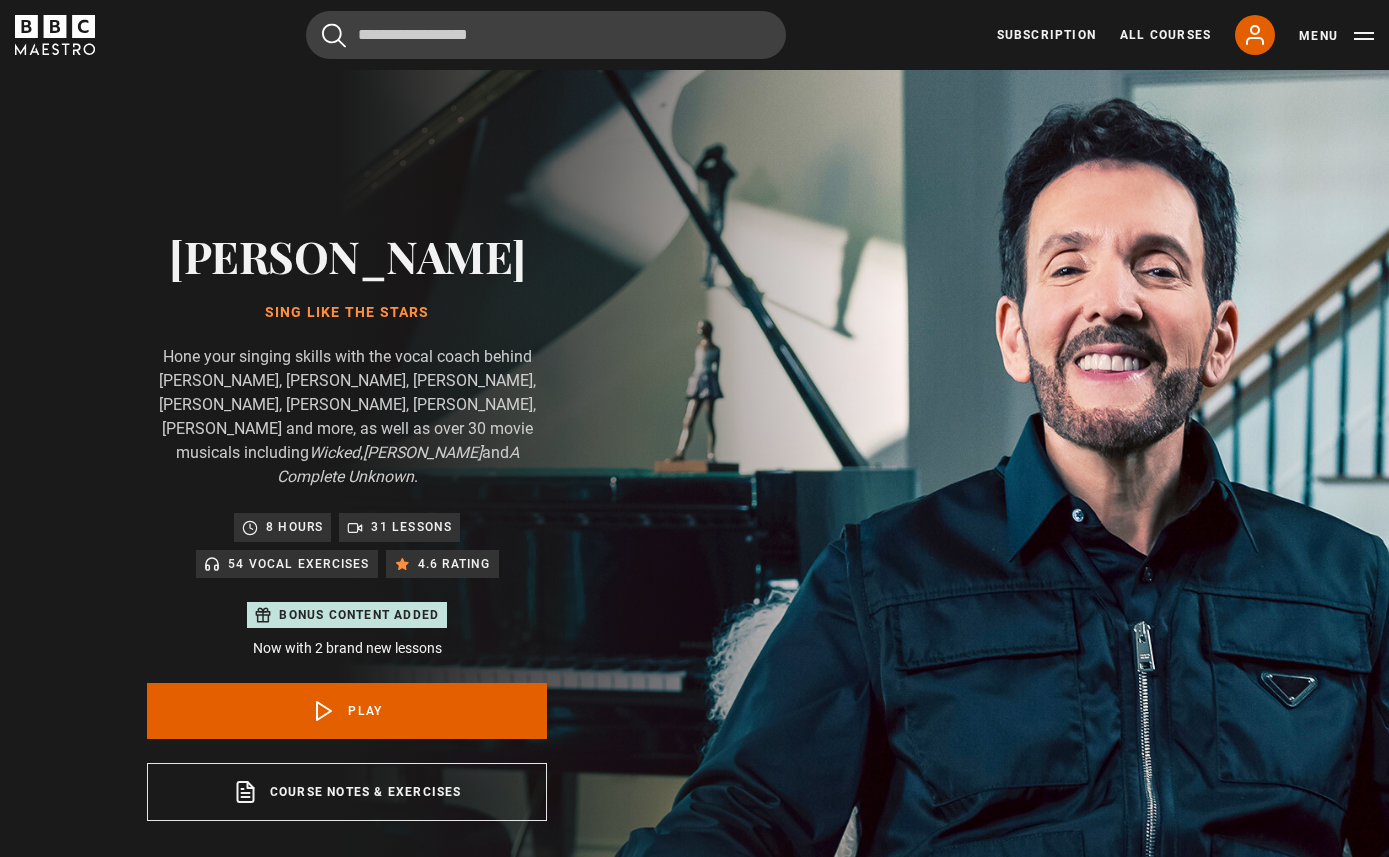 scroll, scrollTop: 955, scrollLeft: 0, axis: vertical 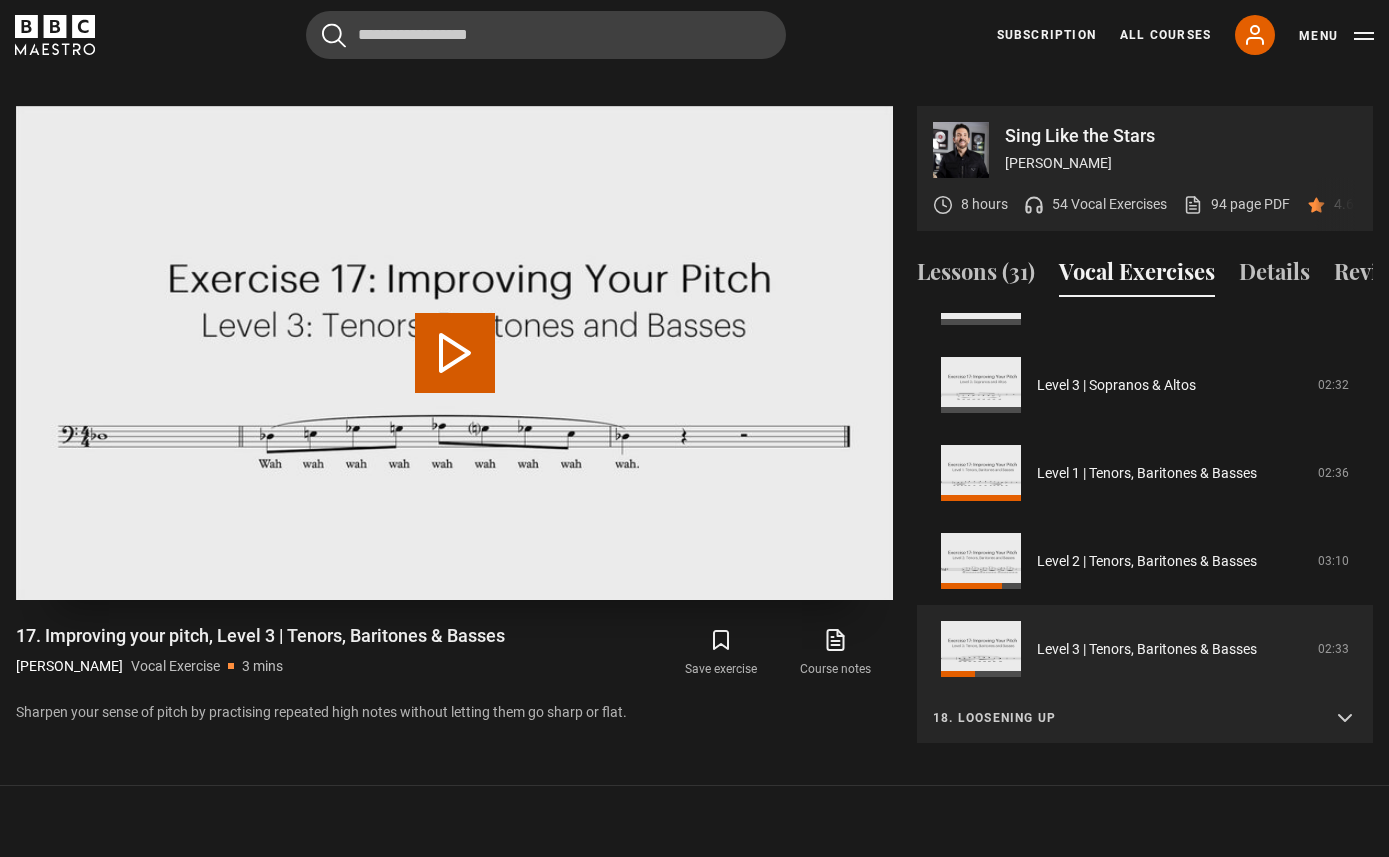 click on "Play Video" at bounding box center [455, 353] 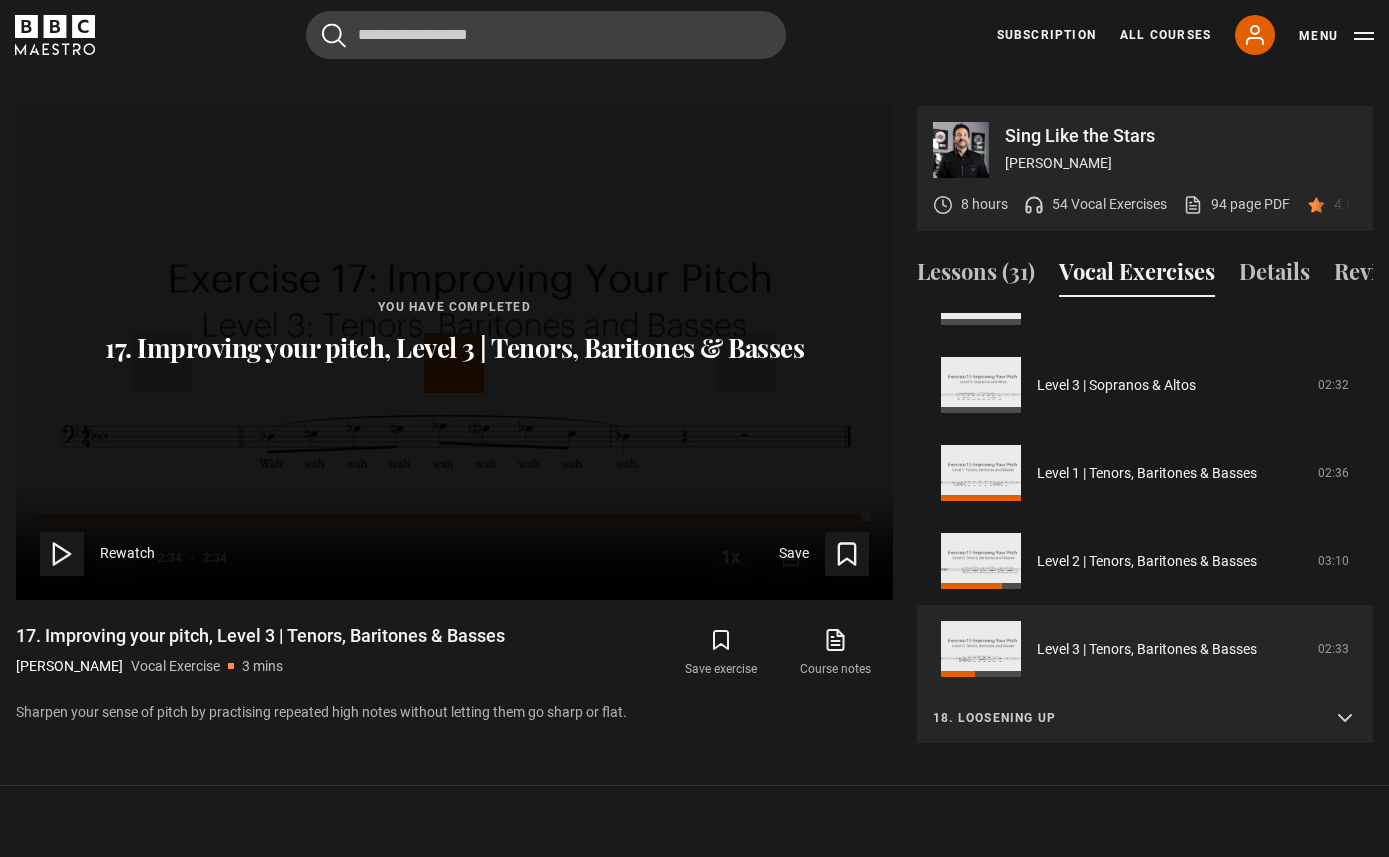 scroll, scrollTop: 1125, scrollLeft: 0, axis: vertical 